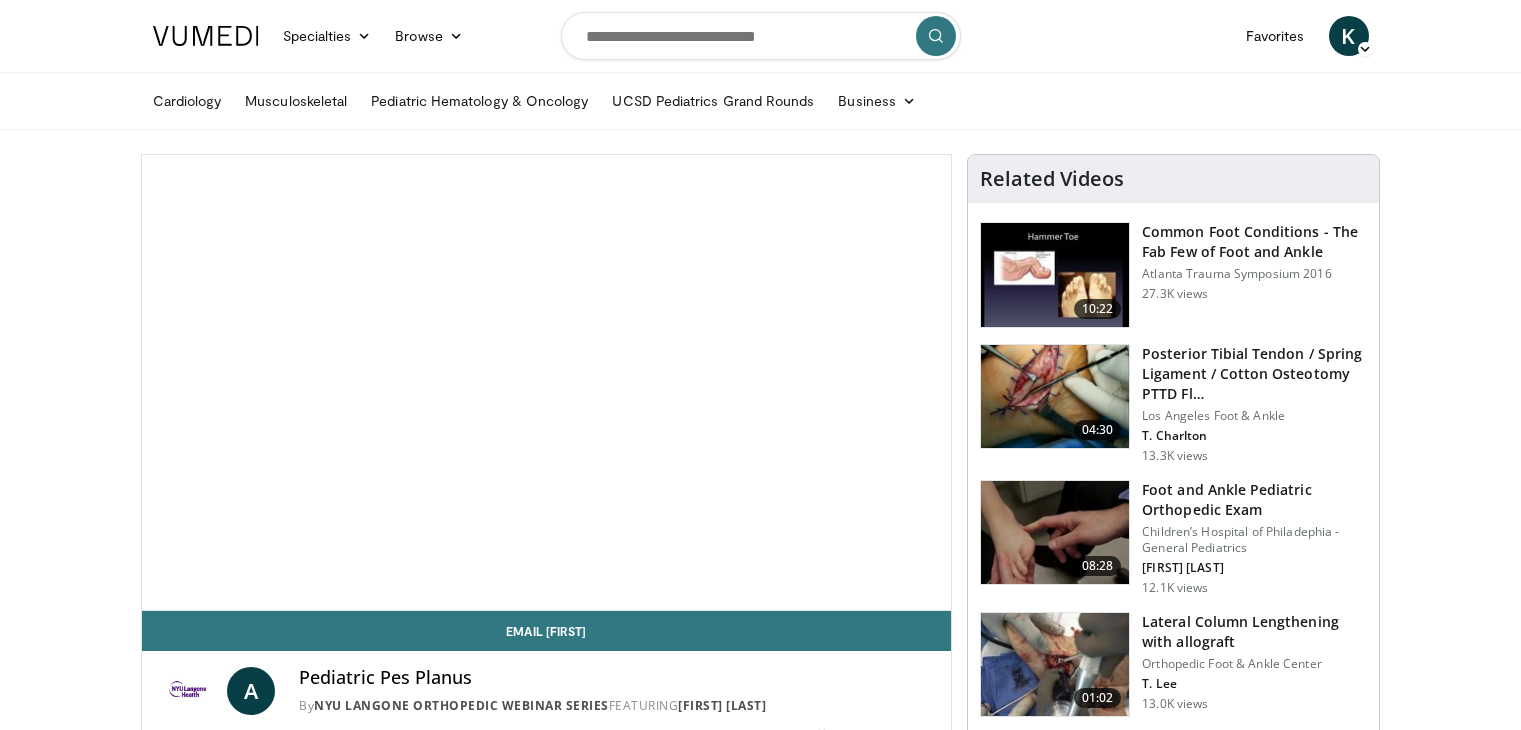 scroll, scrollTop: 0, scrollLeft: 0, axis: both 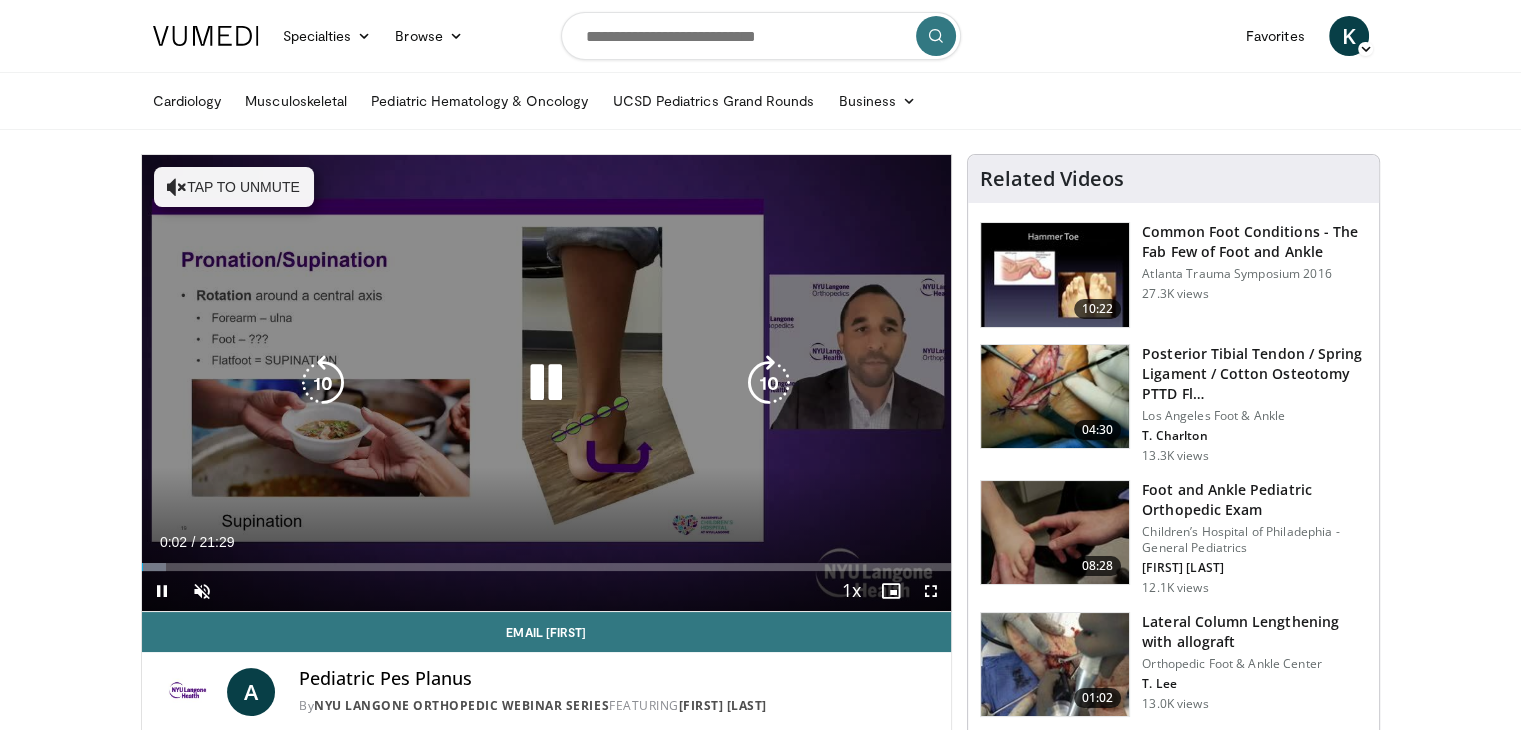 click at bounding box center (546, 383) 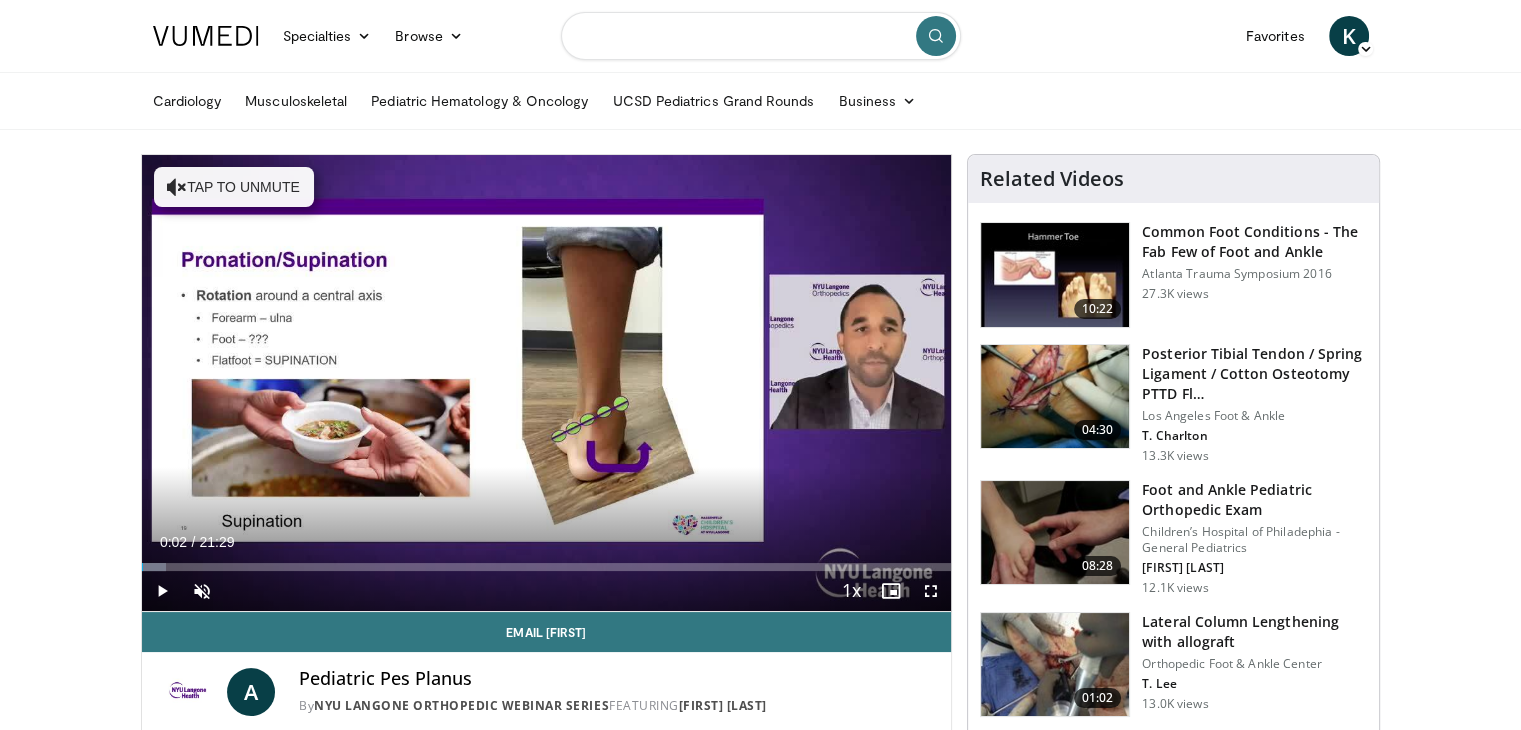 click at bounding box center [761, 36] 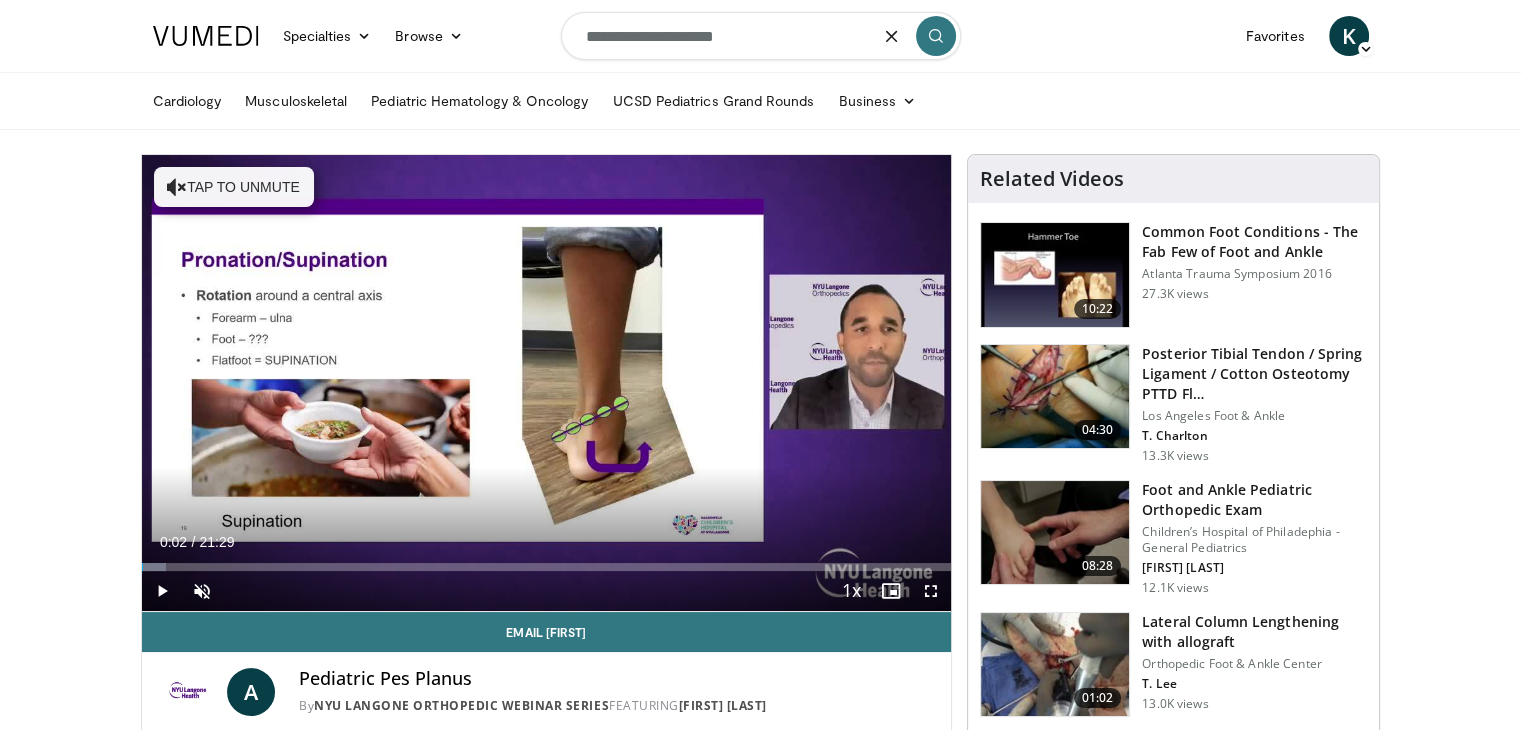 type on "**********" 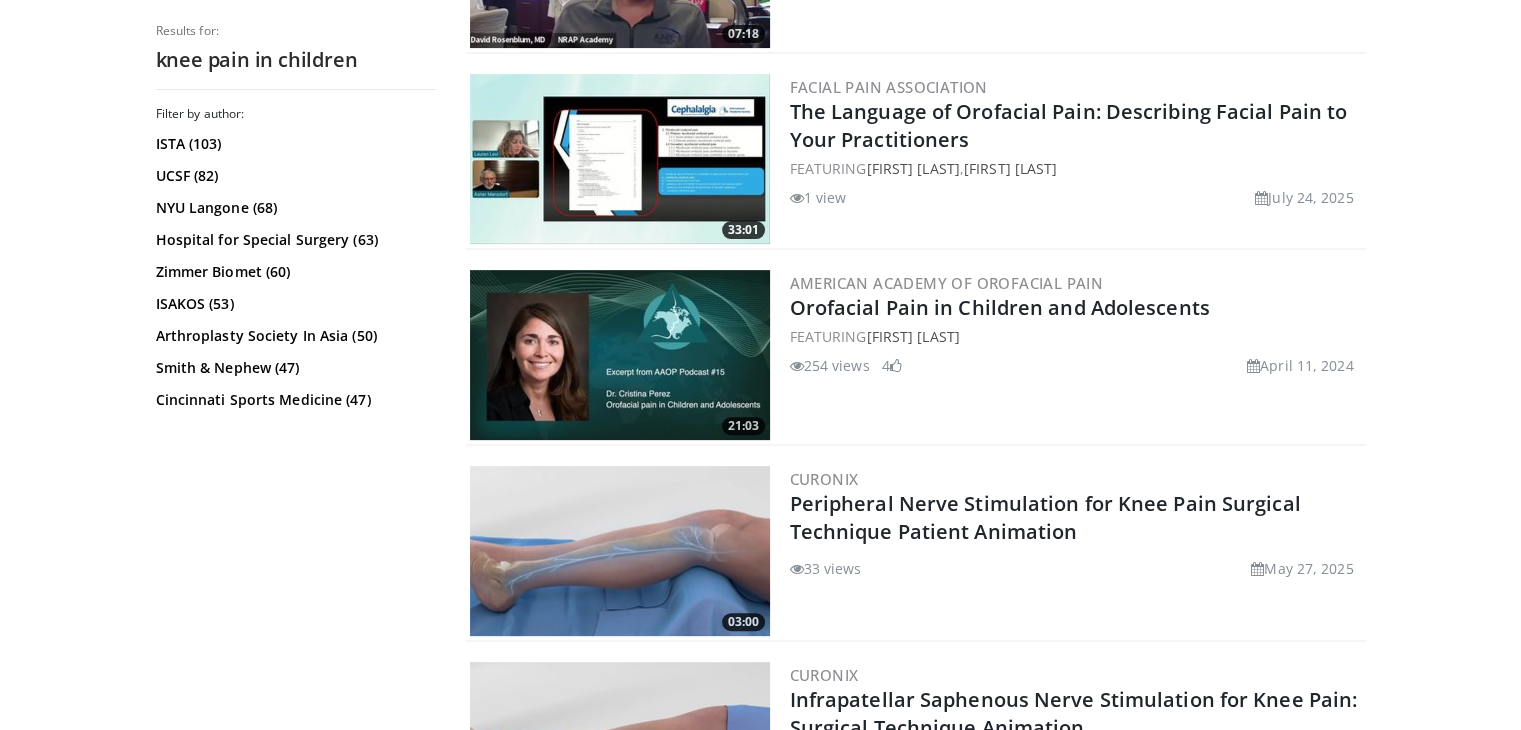 scroll, scrollTop: 600, scrollLeft: 0, axis: vertical 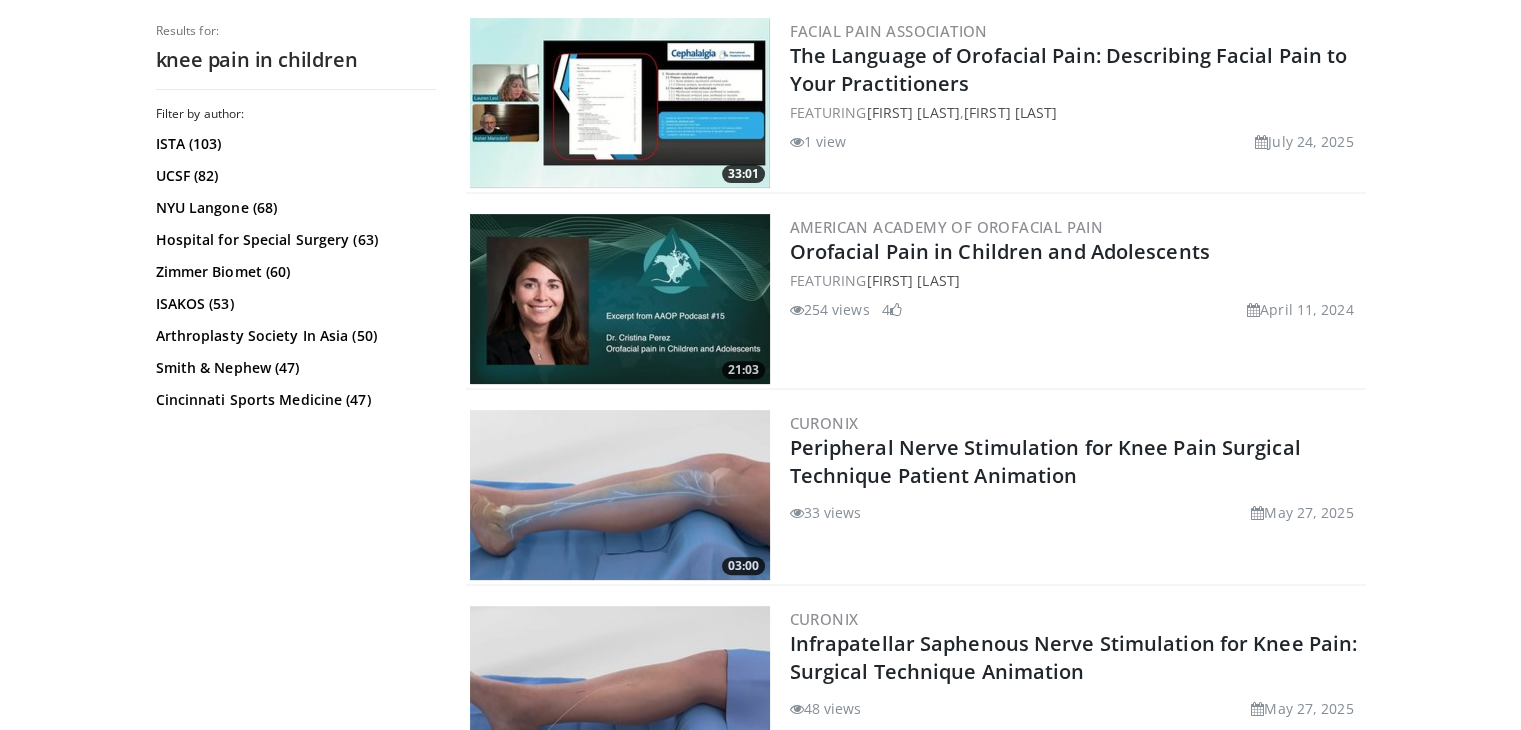 click at bounding box center [620, 299] 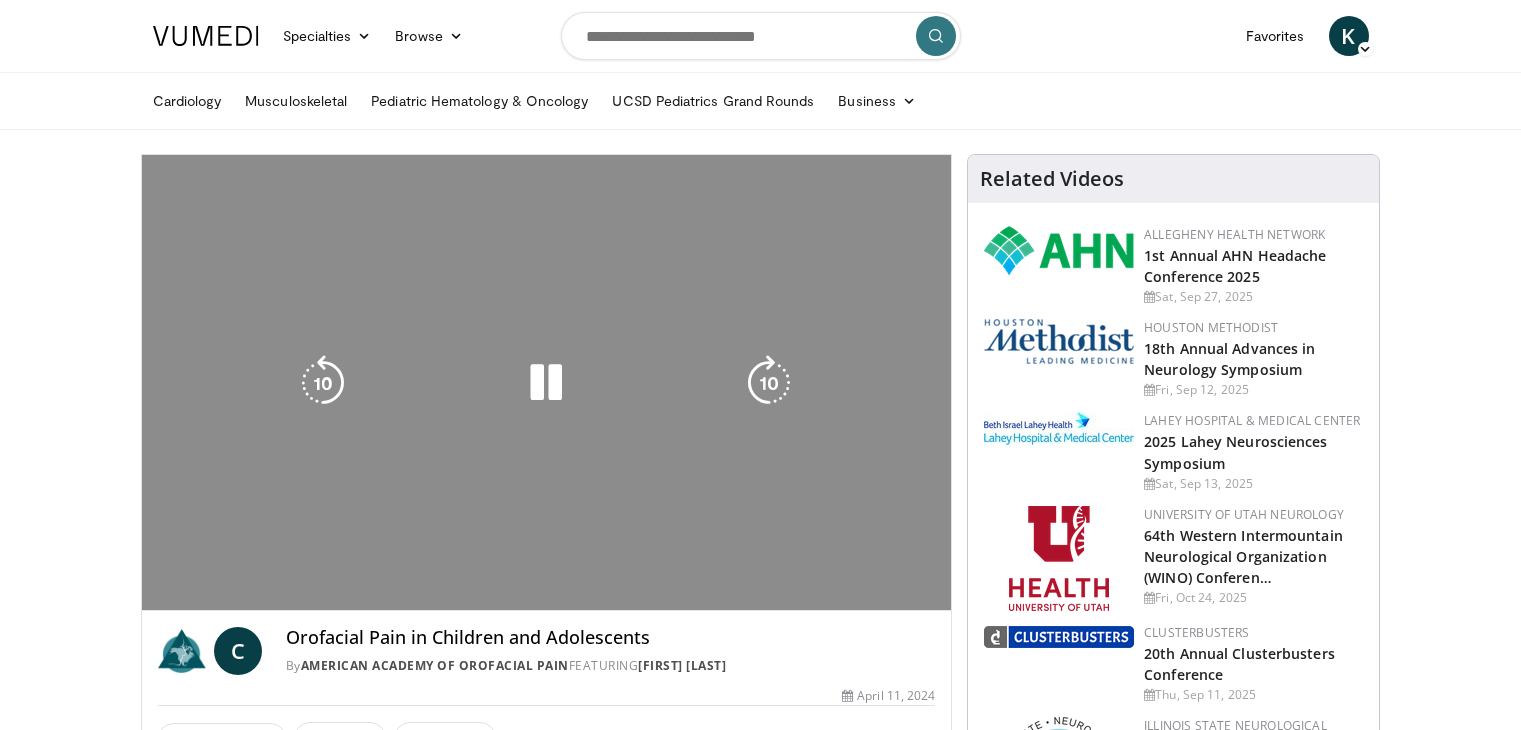 scroll, scrollTop: 0, scrollLeft: 0, axis: both 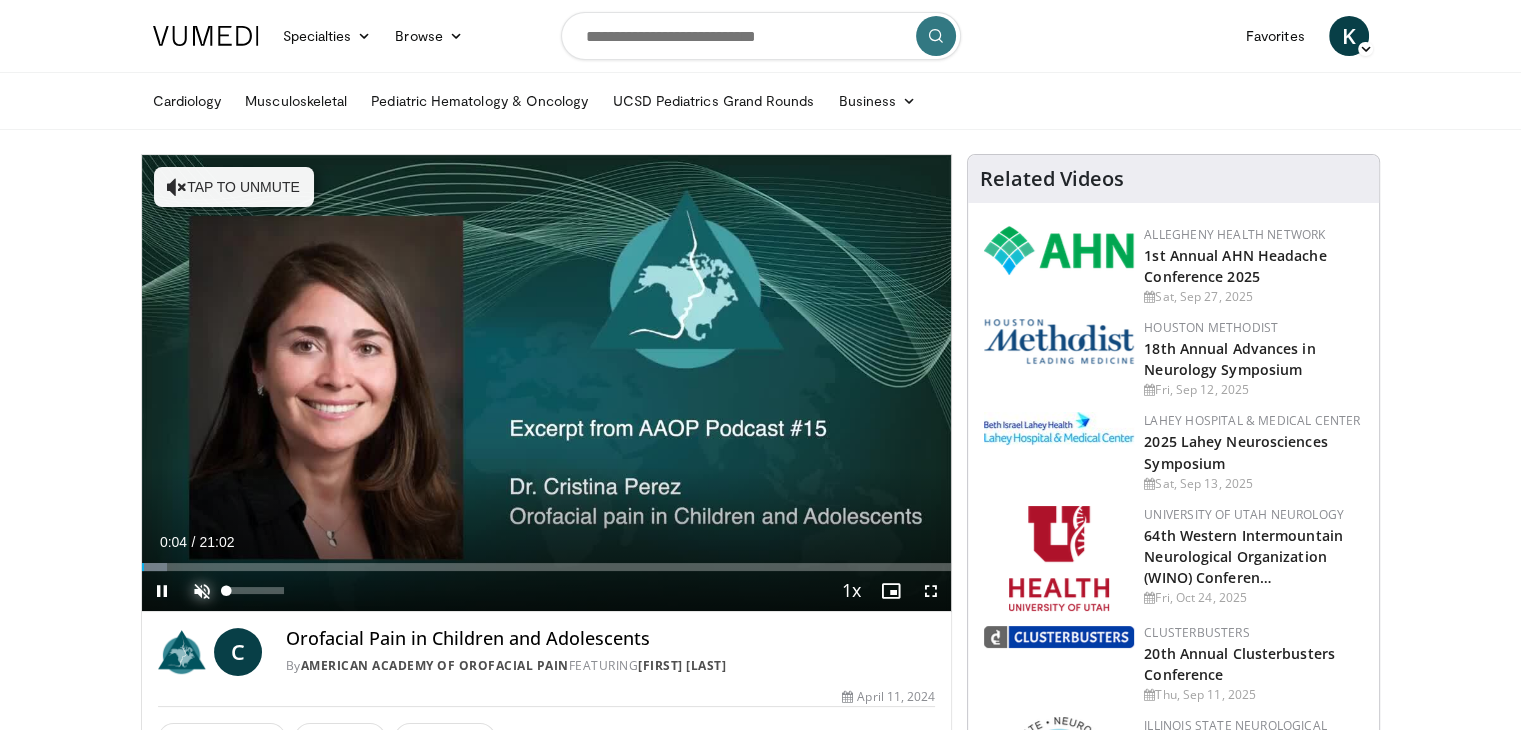 click at bounding box center (202, 591) 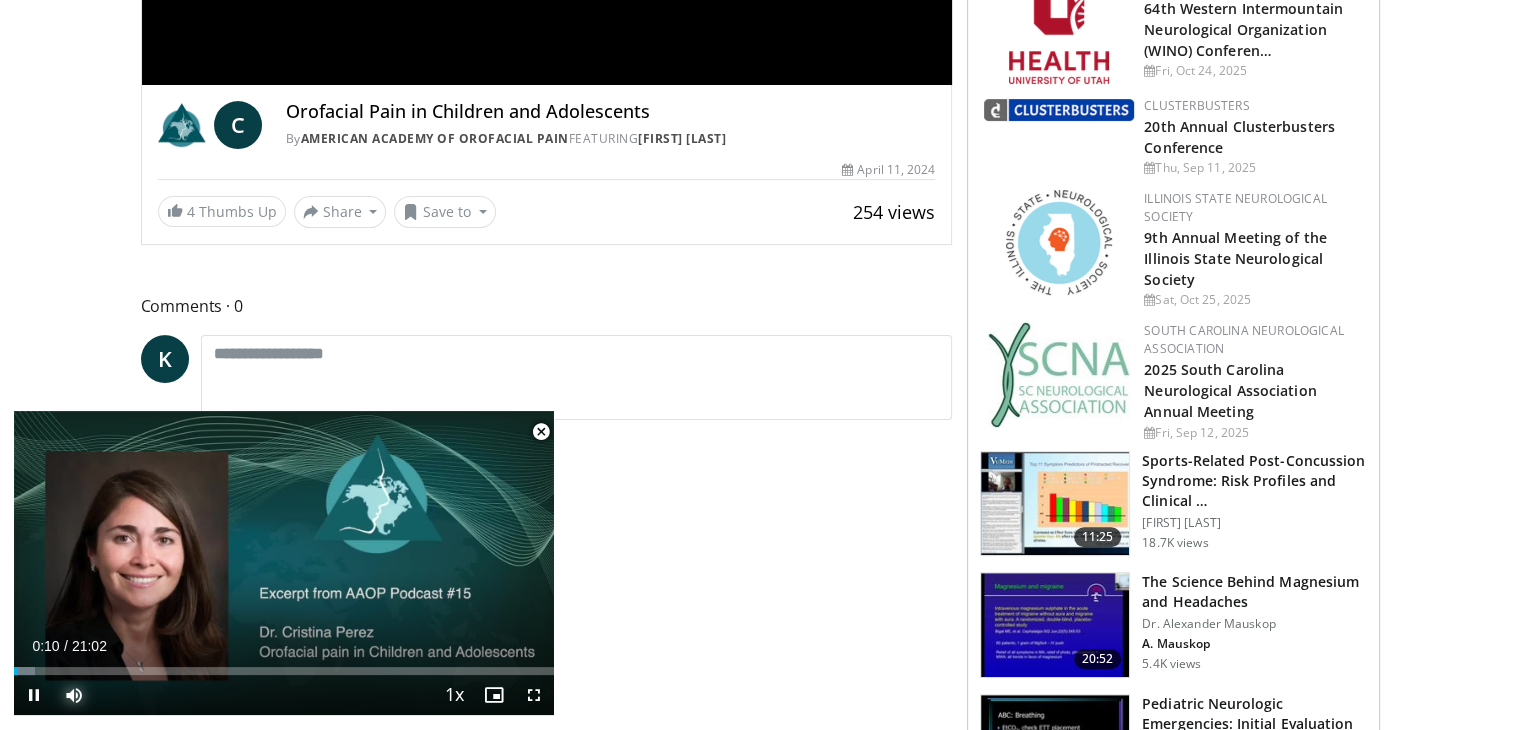 scroll, scrollTop: 600, scrollLeft: 0, axis: vertical 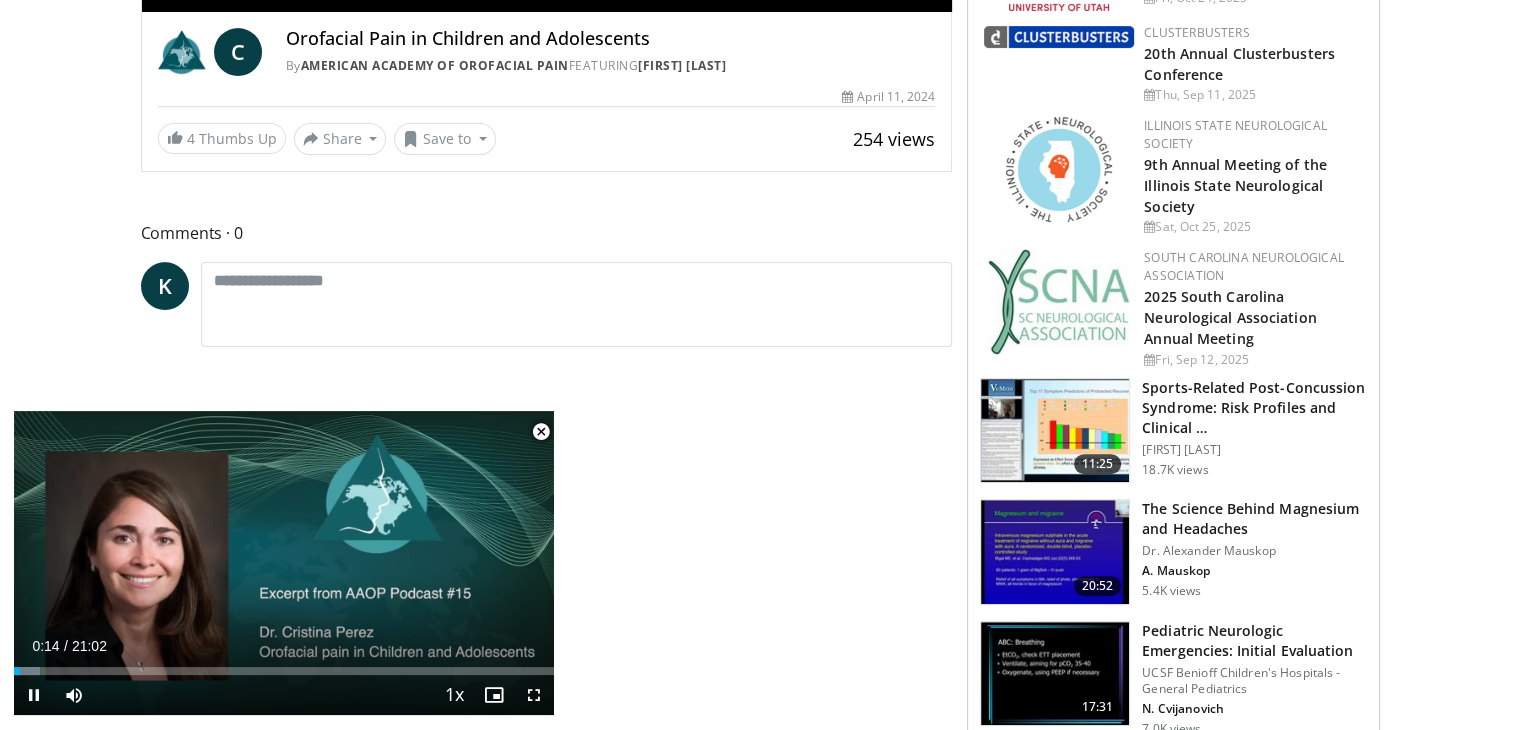 click at bounding box center [541, 432] 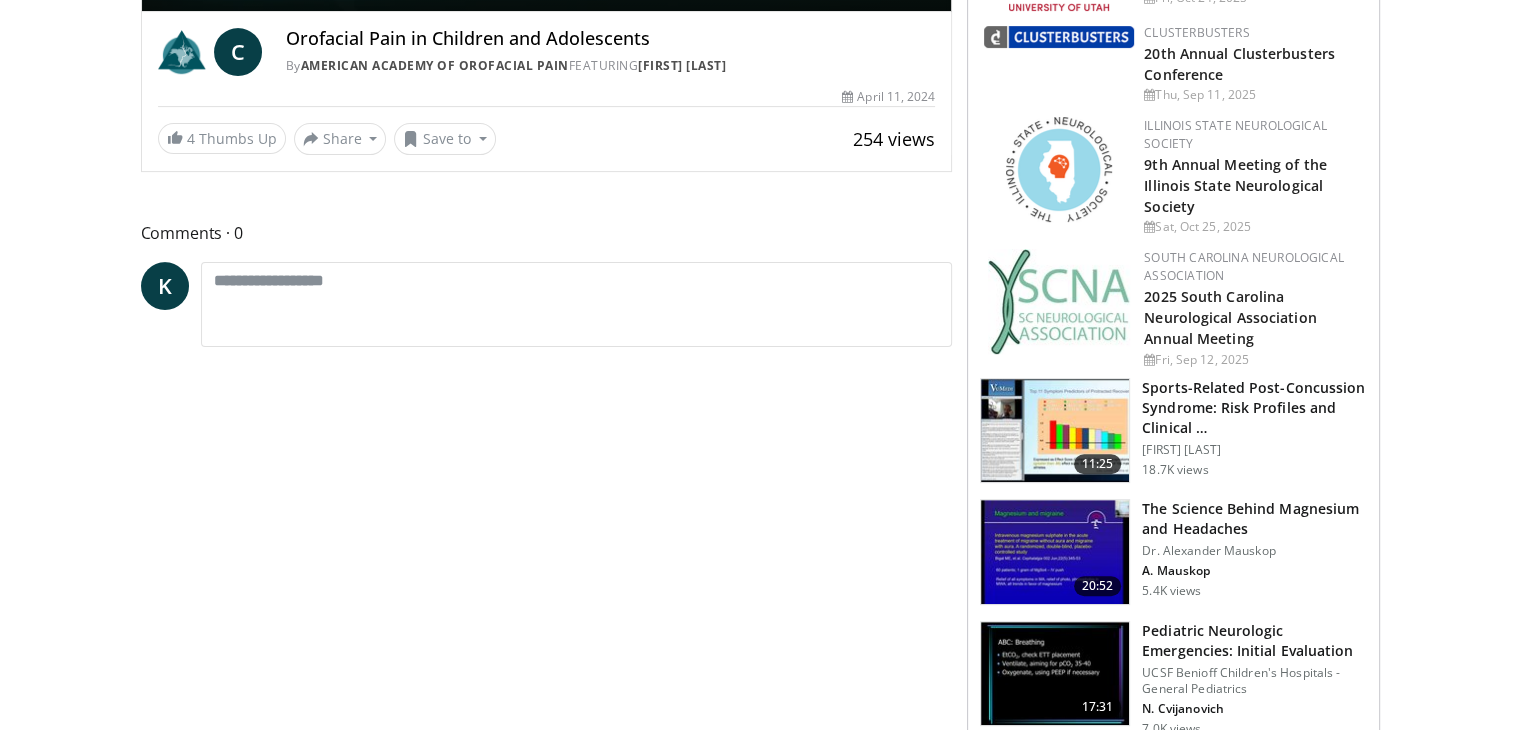 click at bounding box center [1055, 674] 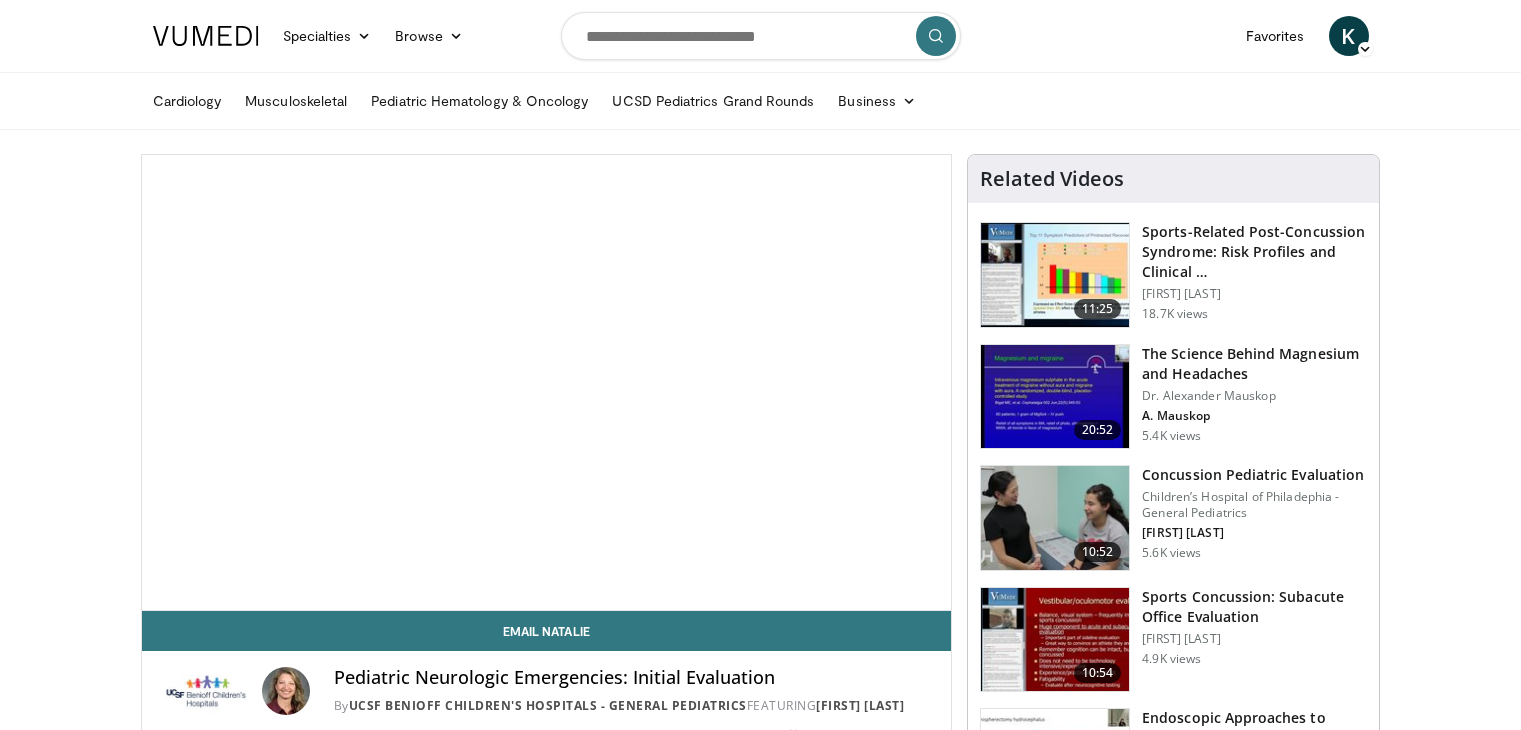 scroll, scrollTop: 0, scrollLeft: 0, axis: both 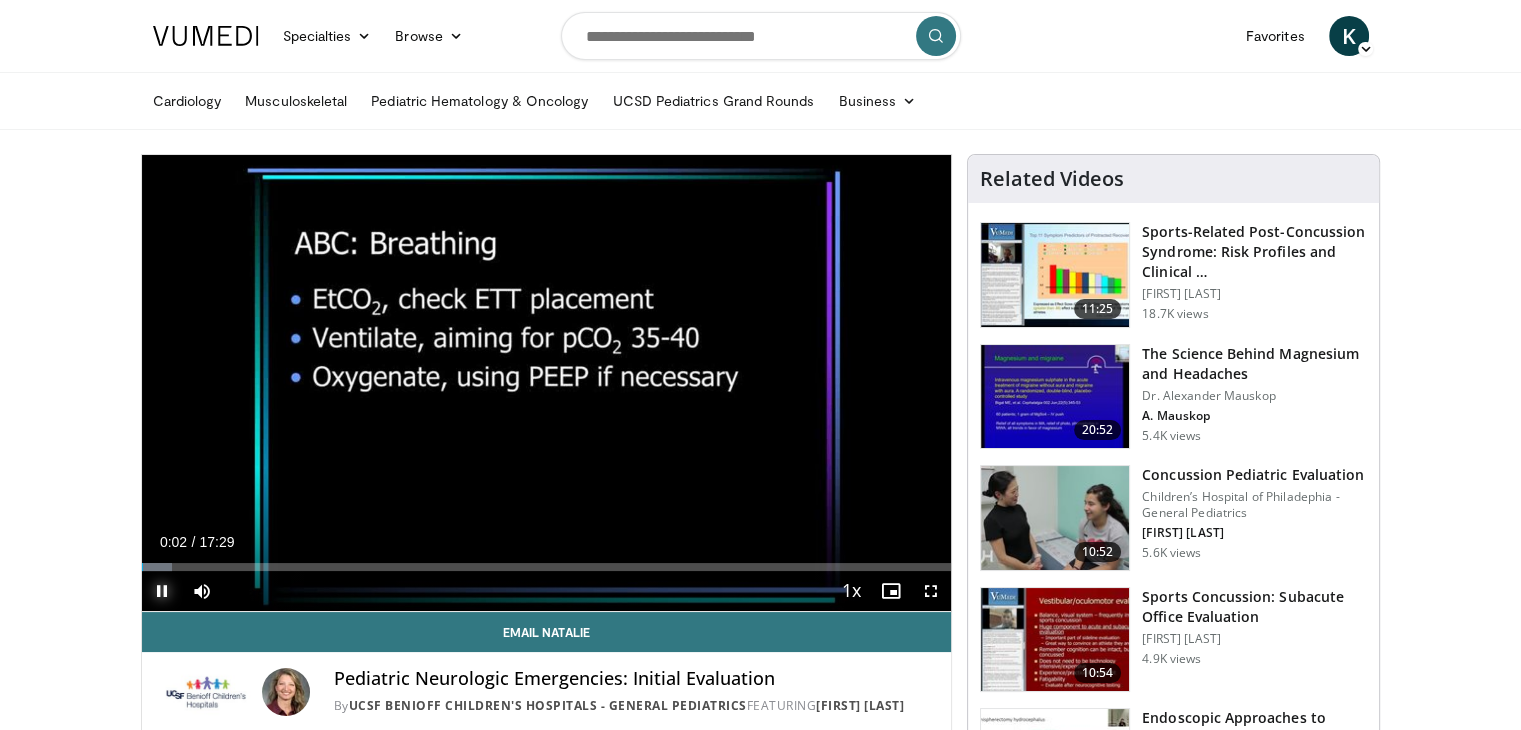 click at bounding box center (162, 591) 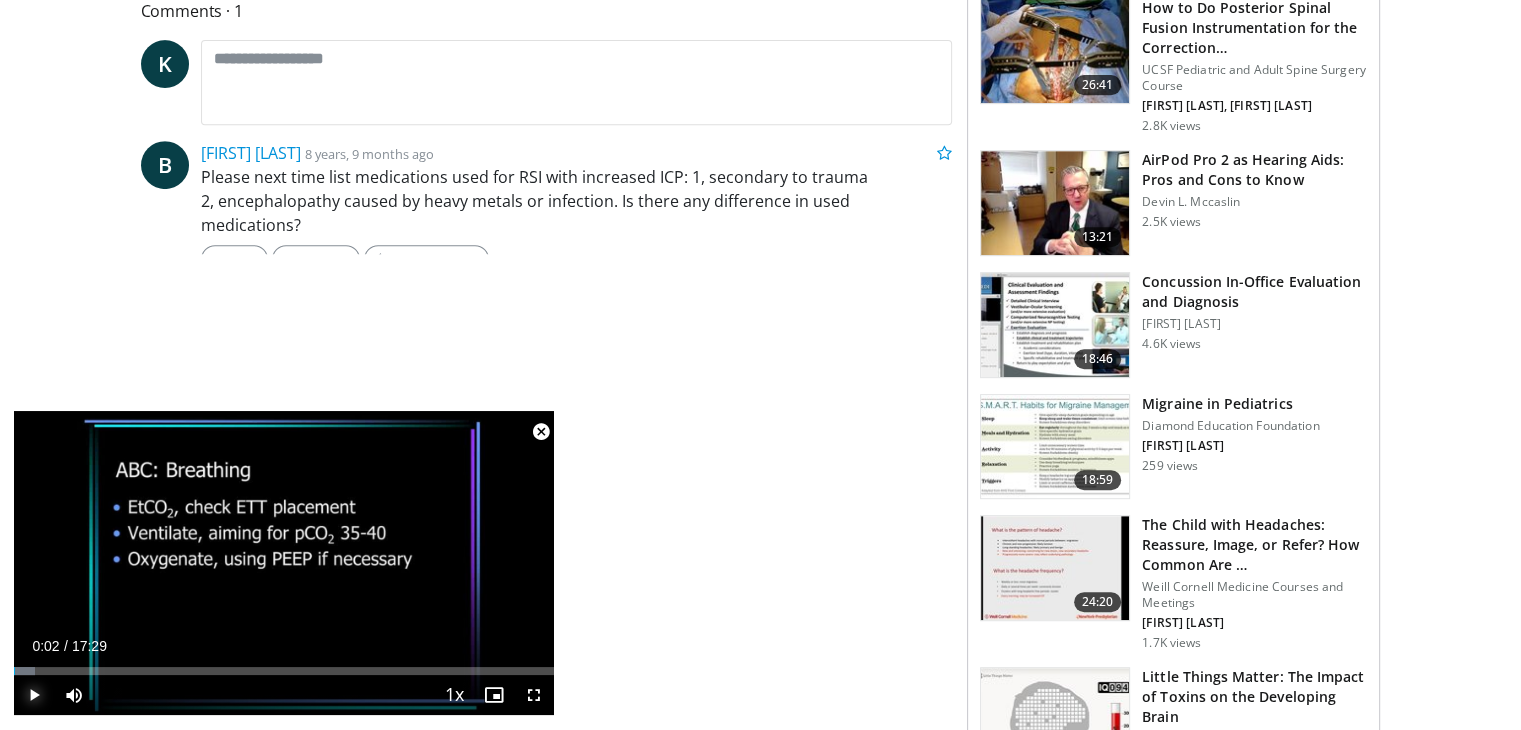 scroll, scrollTop: 900, scrollLeft: 0, axis: vertical 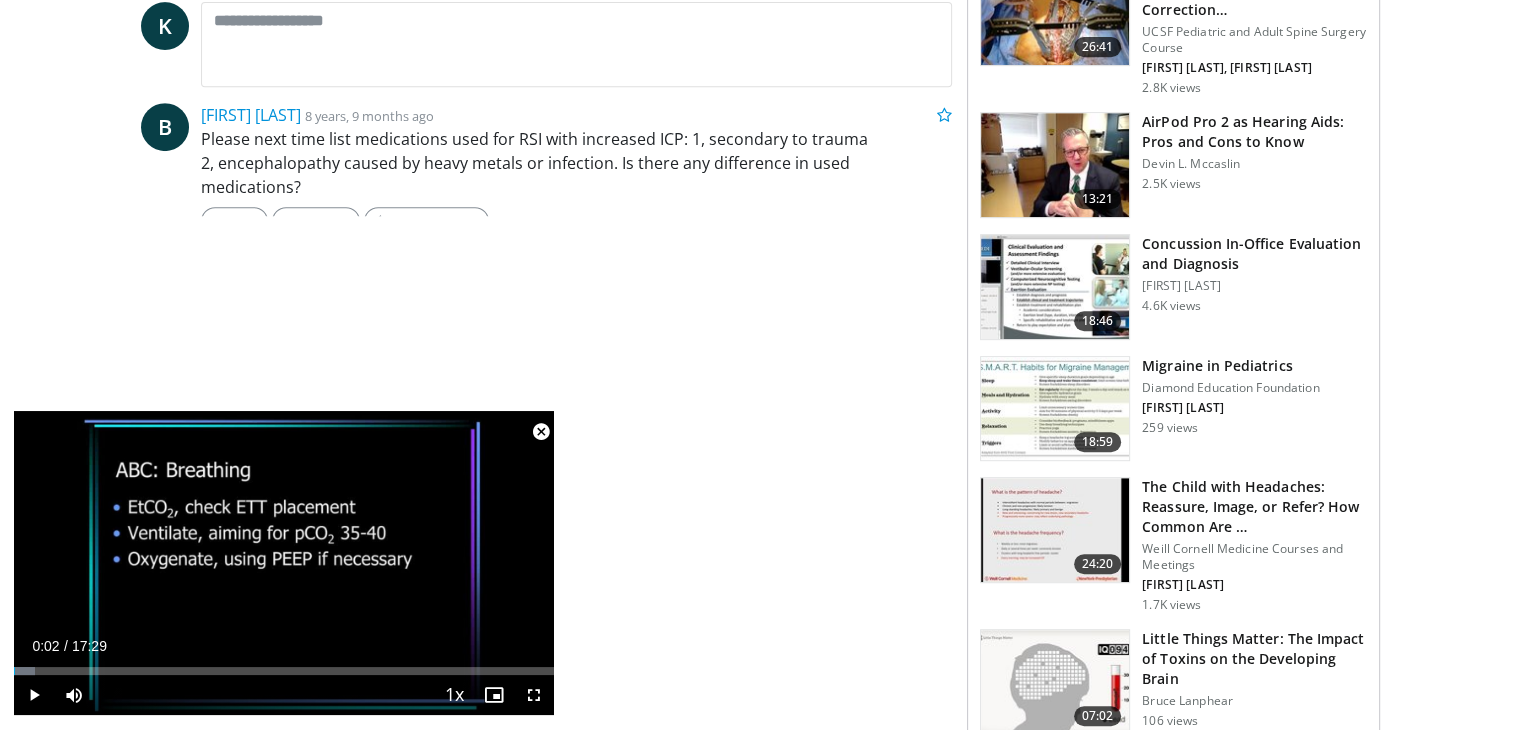 click at bounding box center [1055, 530] 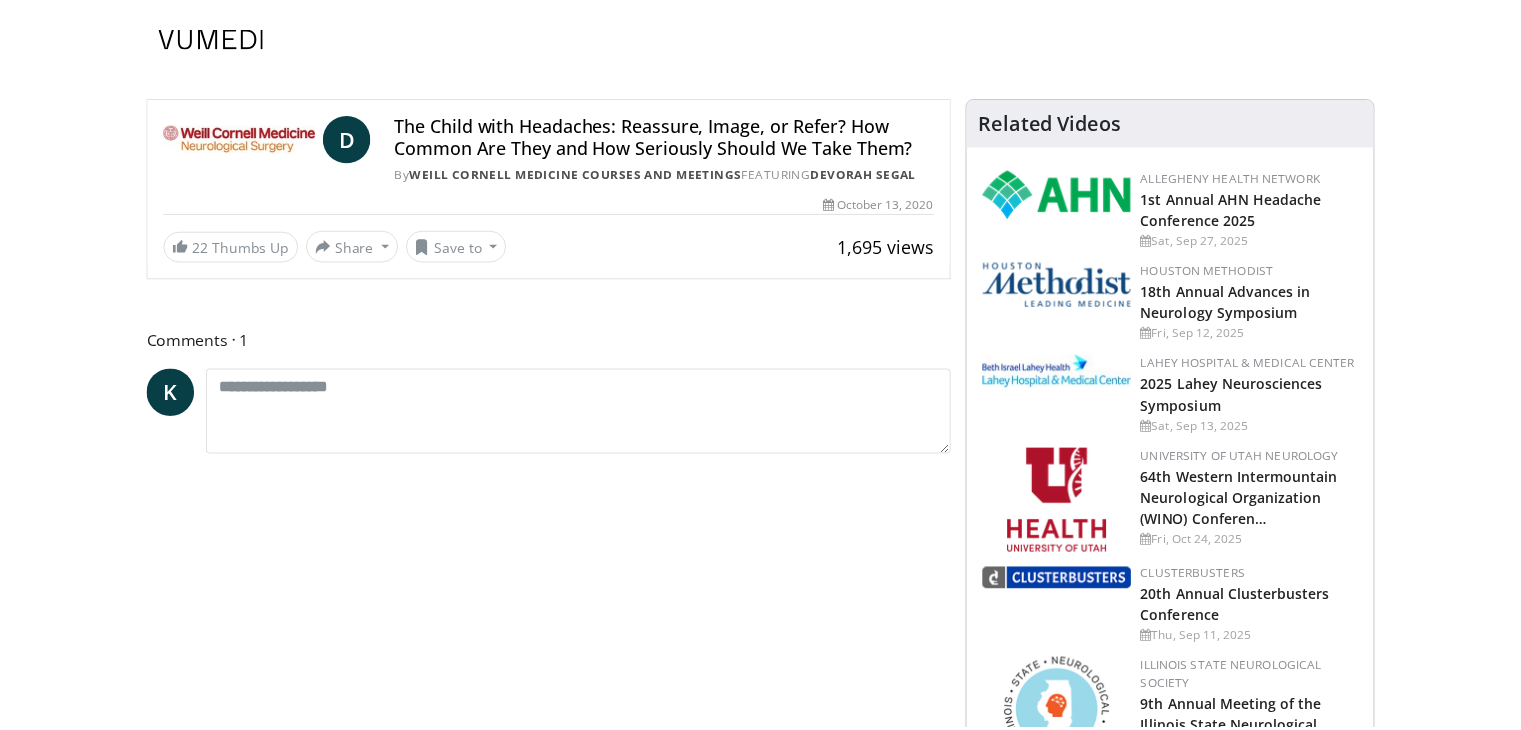 scroll, scrollTop: 0, scrollLeft: 0, axis: both 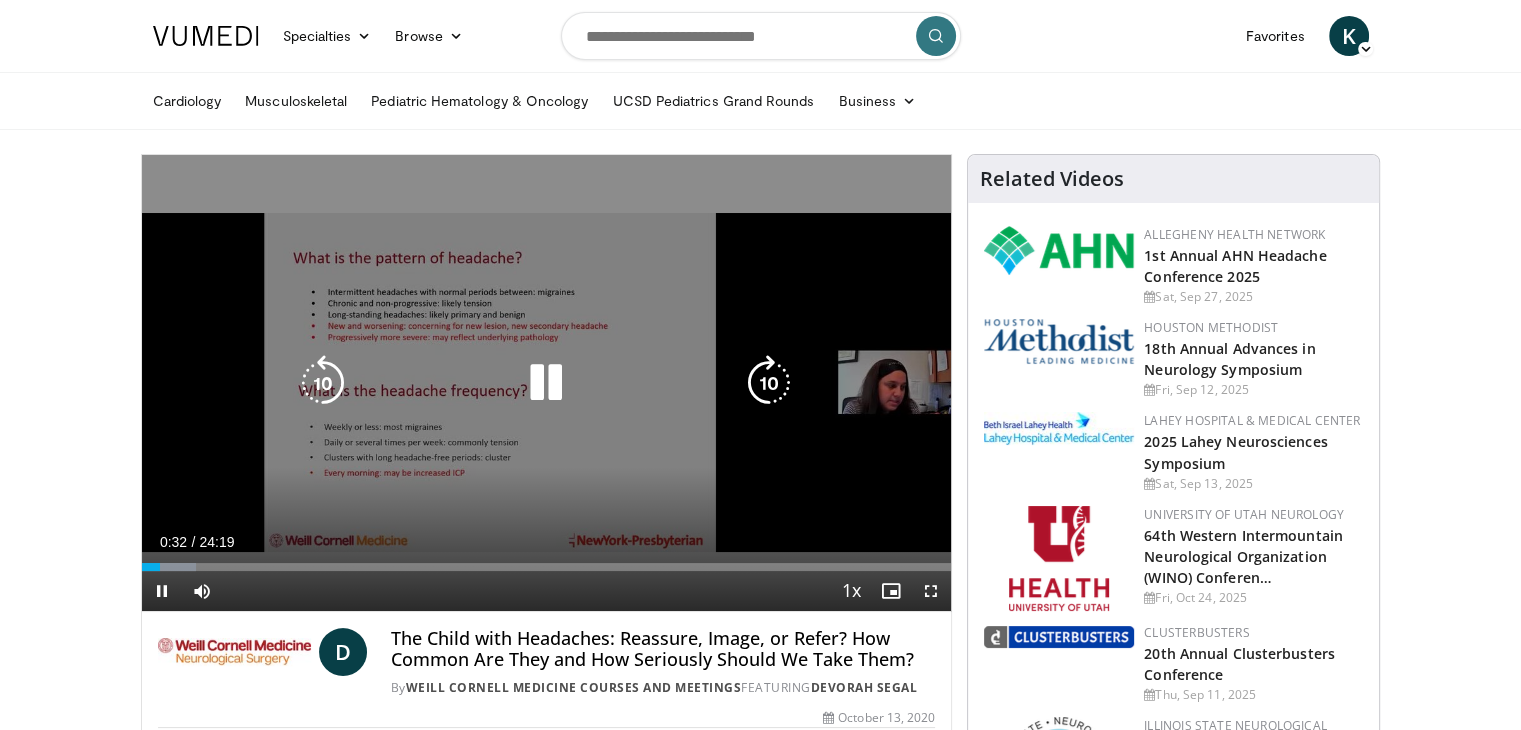 click at bounding box center [546, 383] 